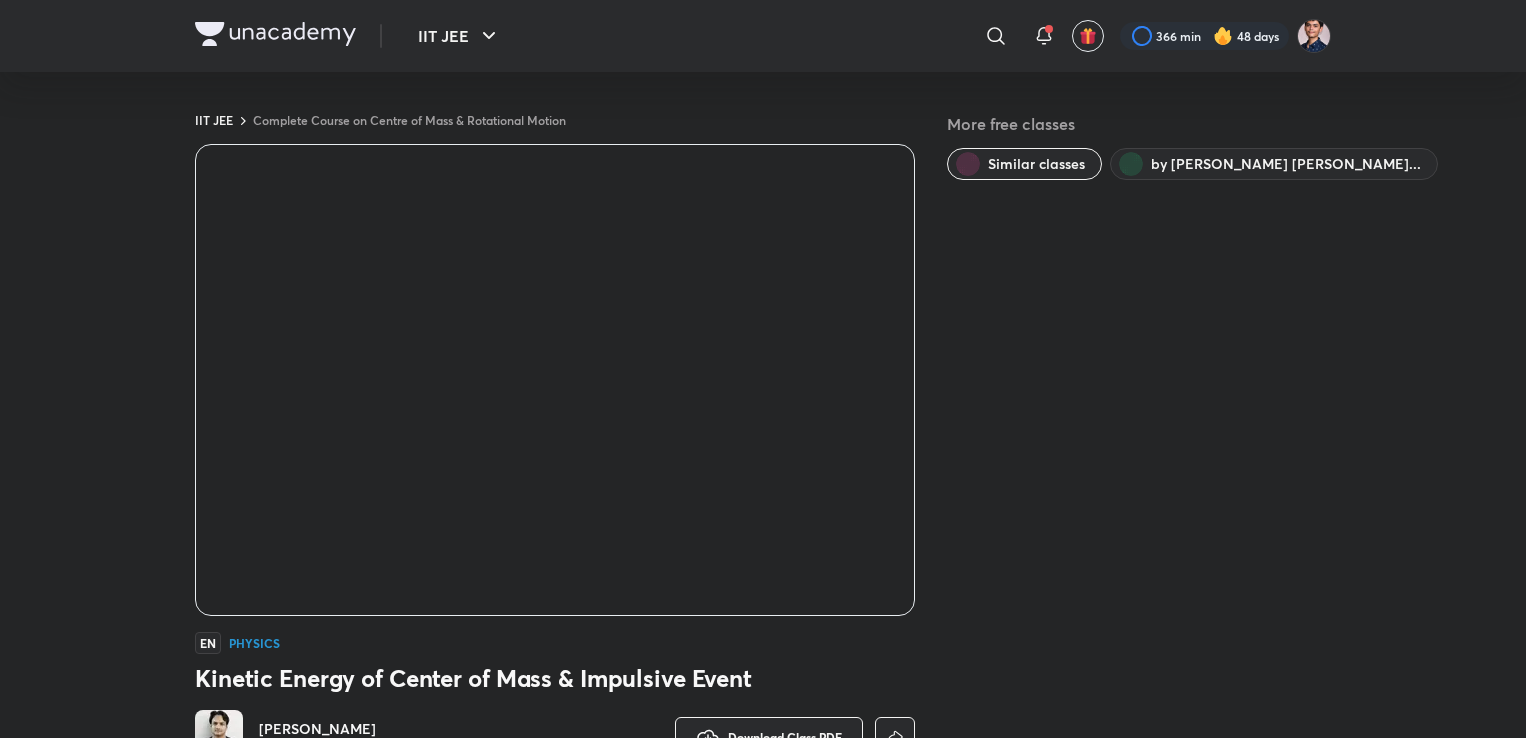 scroll, scrollTop: 1058, scrollLeft: 0, axis: vertical 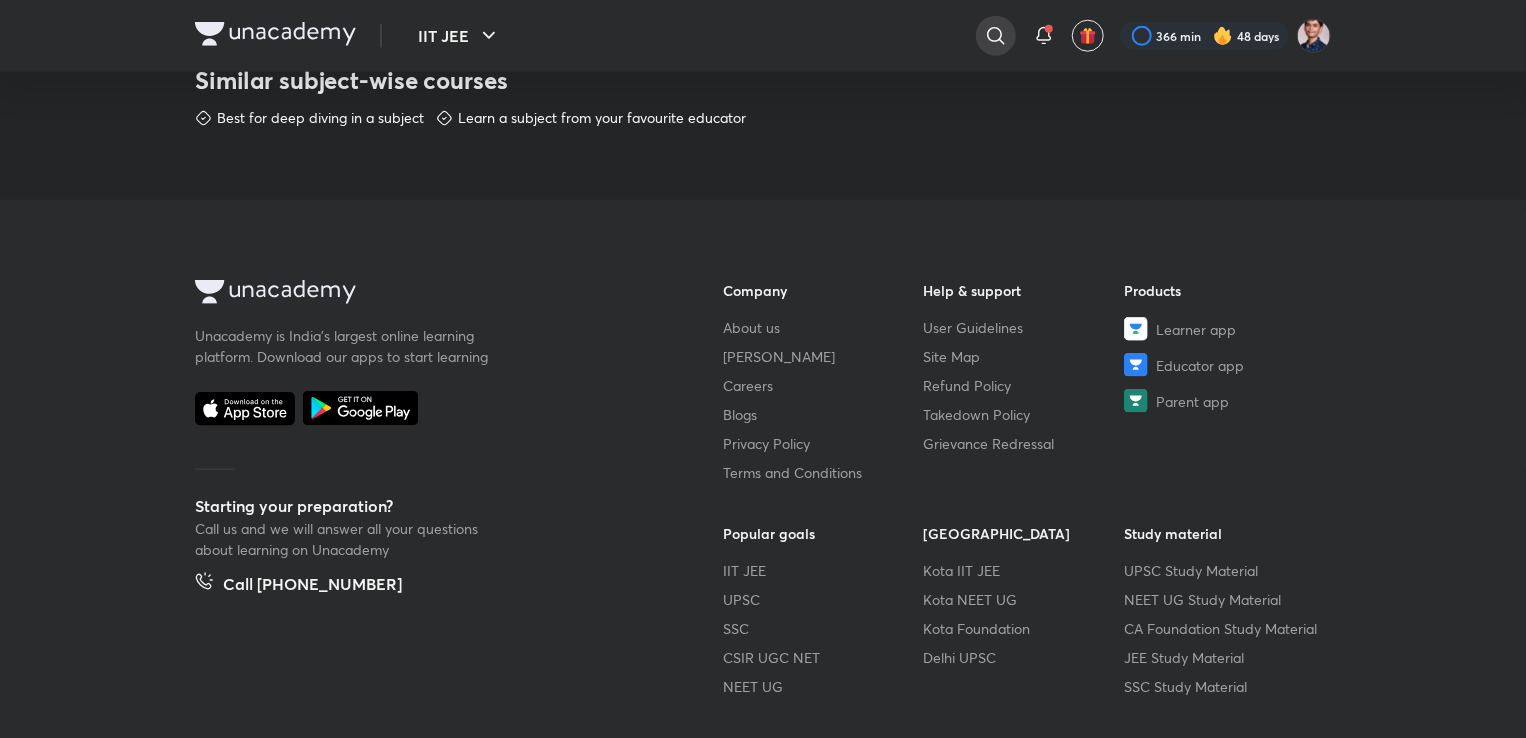 click 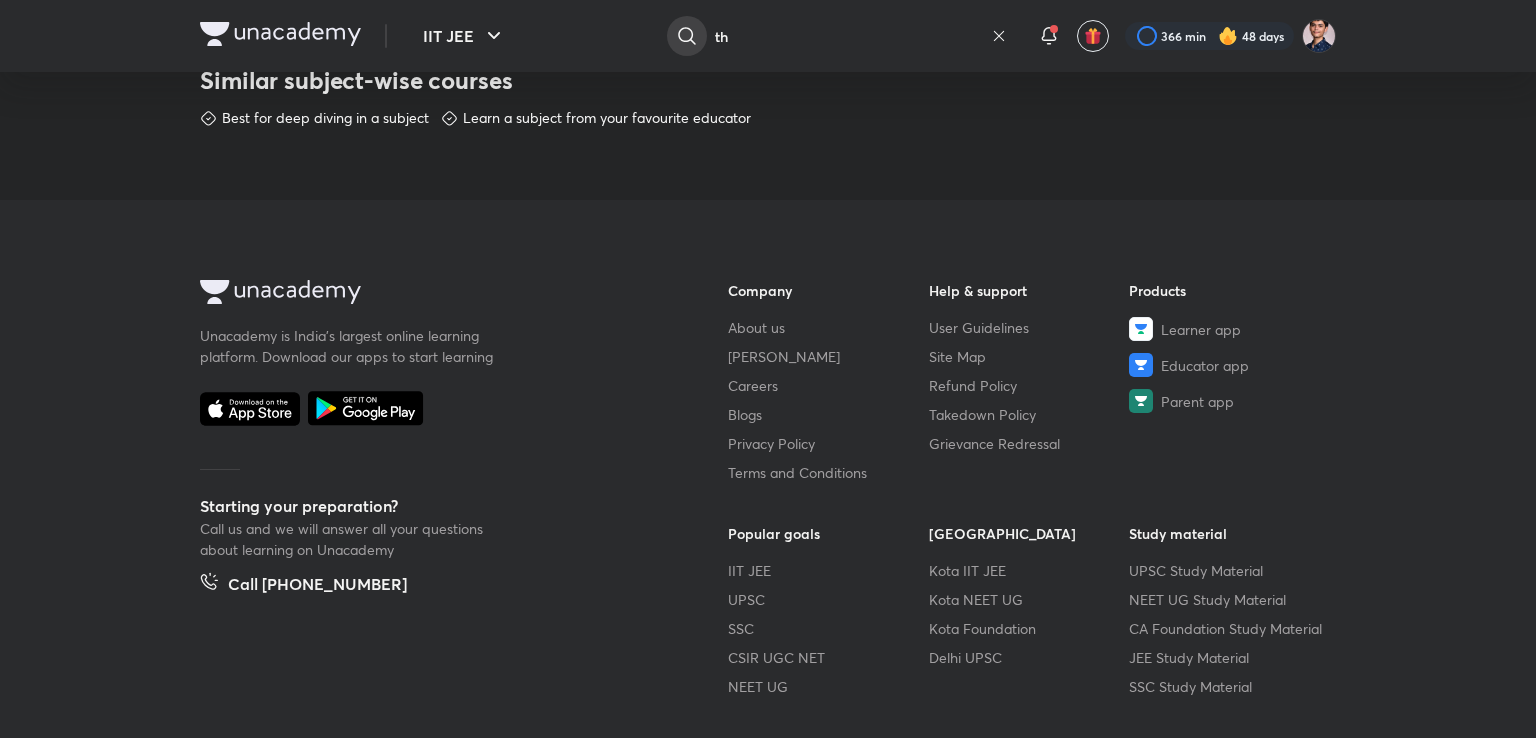 type on "t" 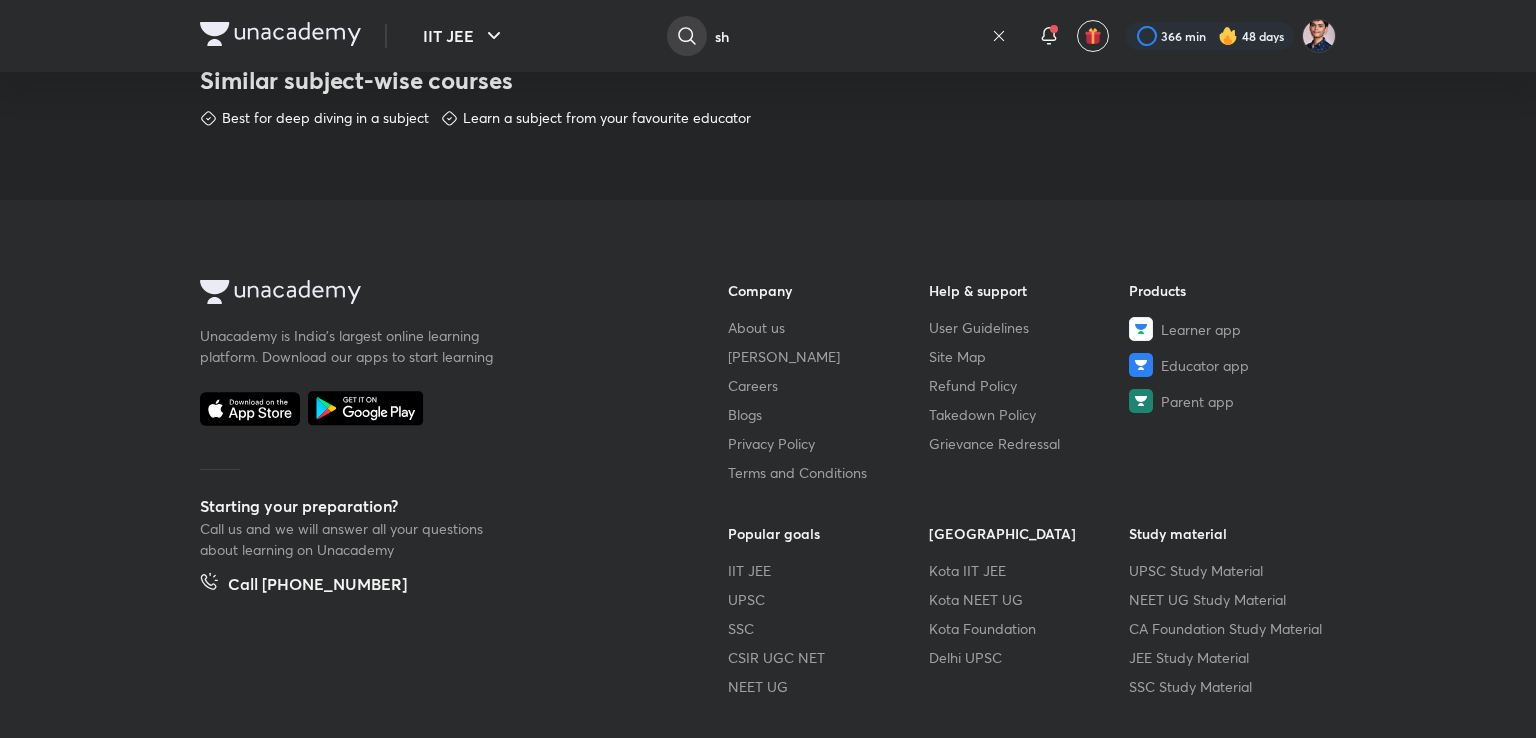 type on "s" 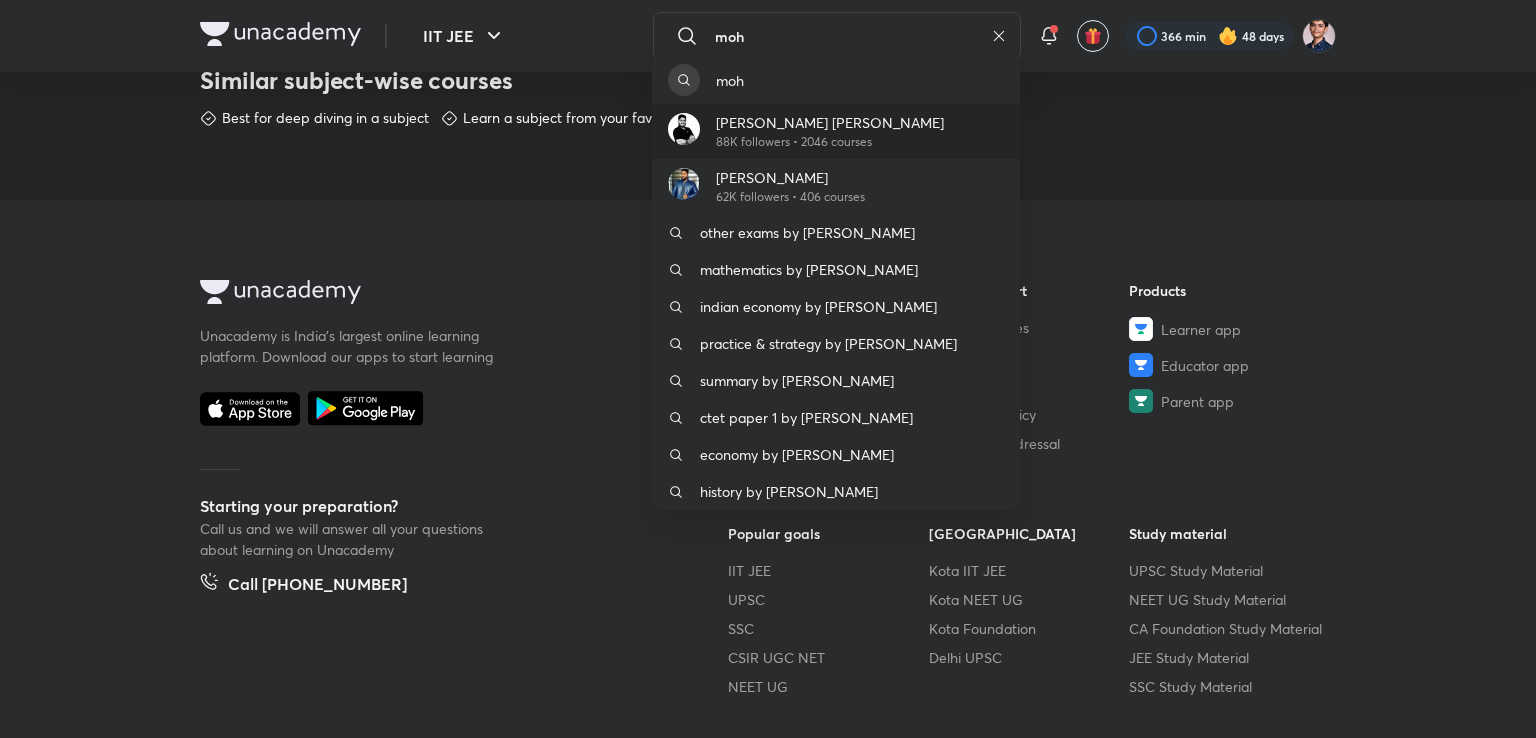 type on "moh" 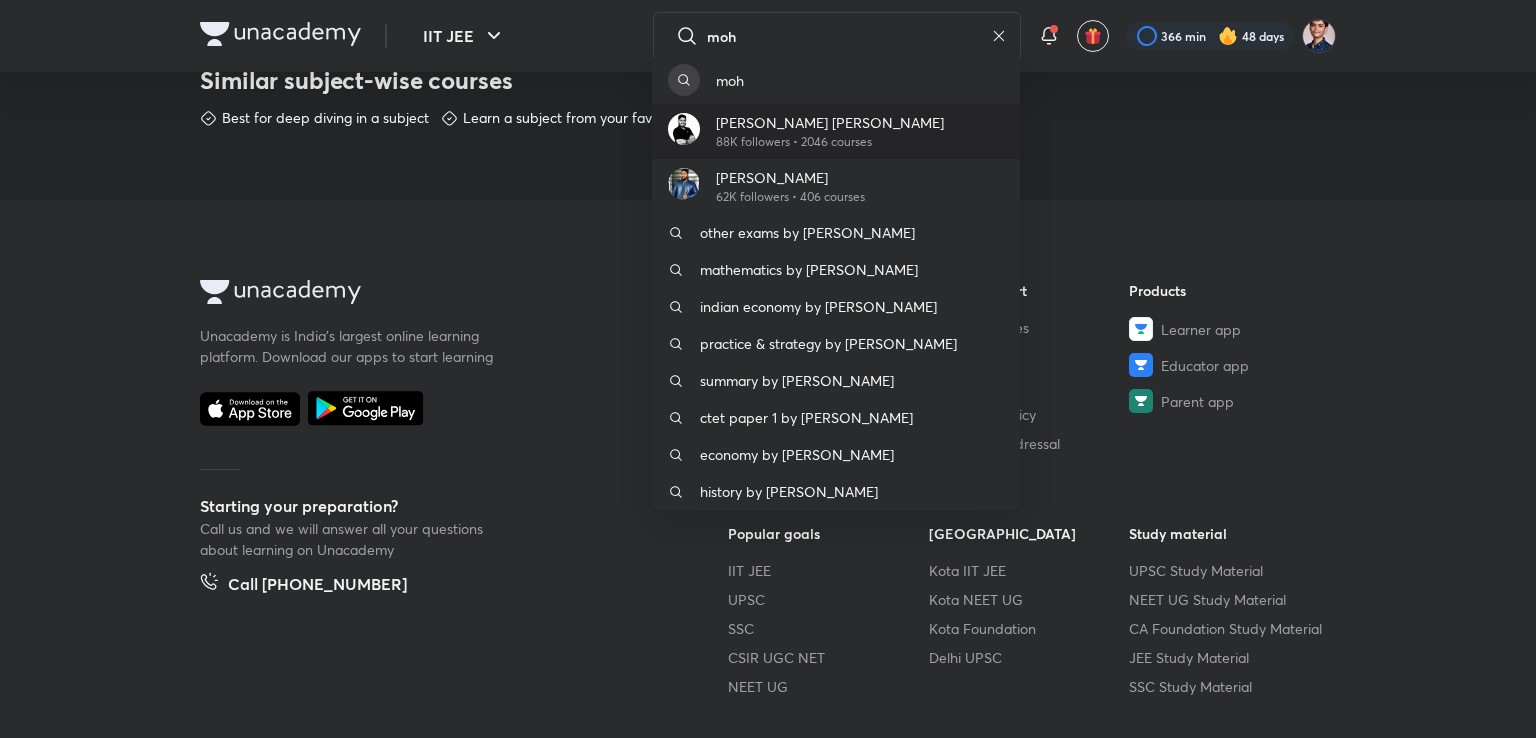 click on "[PERSON_NAME] [PERSON_NAME]" at bounding box center [830, 122] 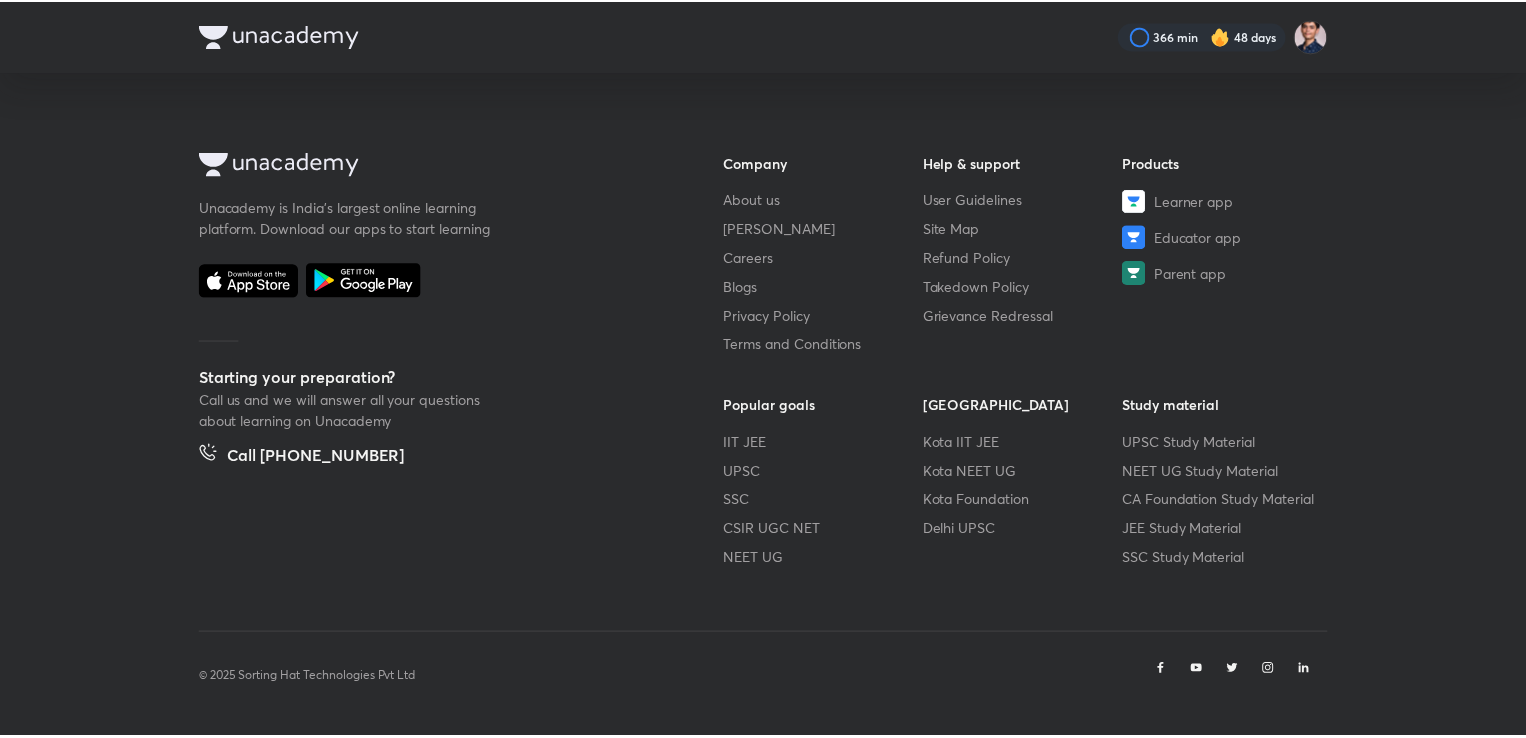 scroll, scrollTop: 0, scrollLeft: 0, axis: both 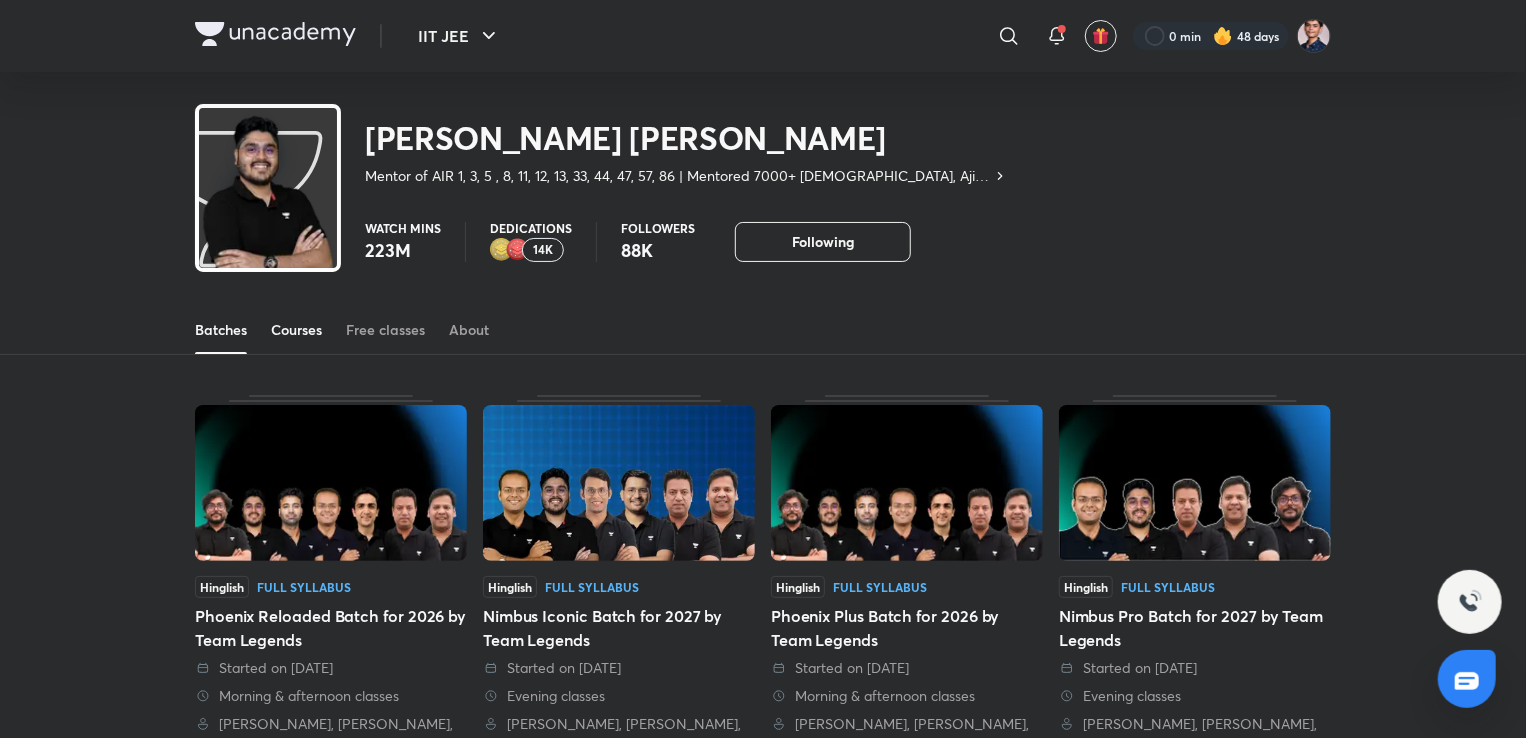 click on "Courses" at bounding box center [296, 330] 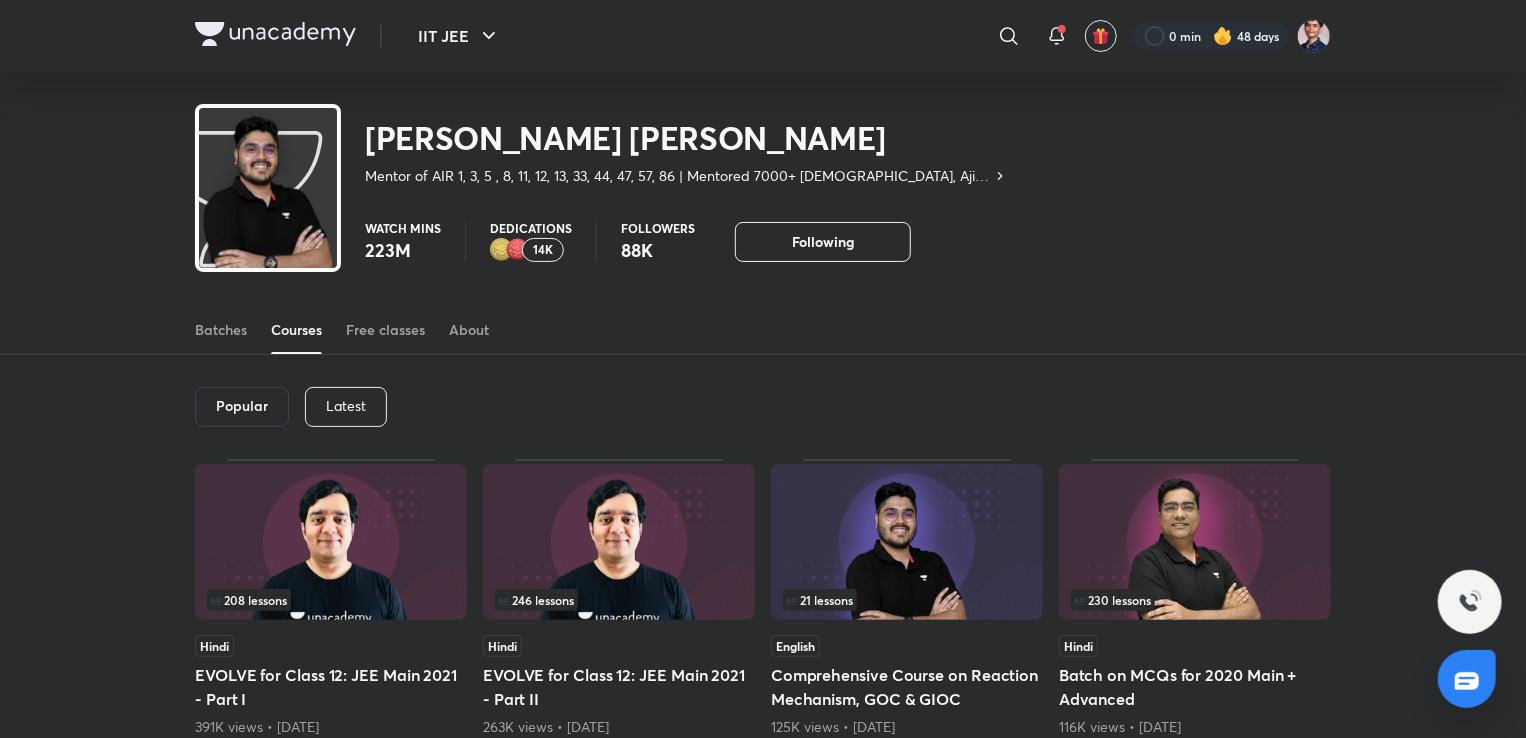click on "Latest" at bounding box center (346, 406) 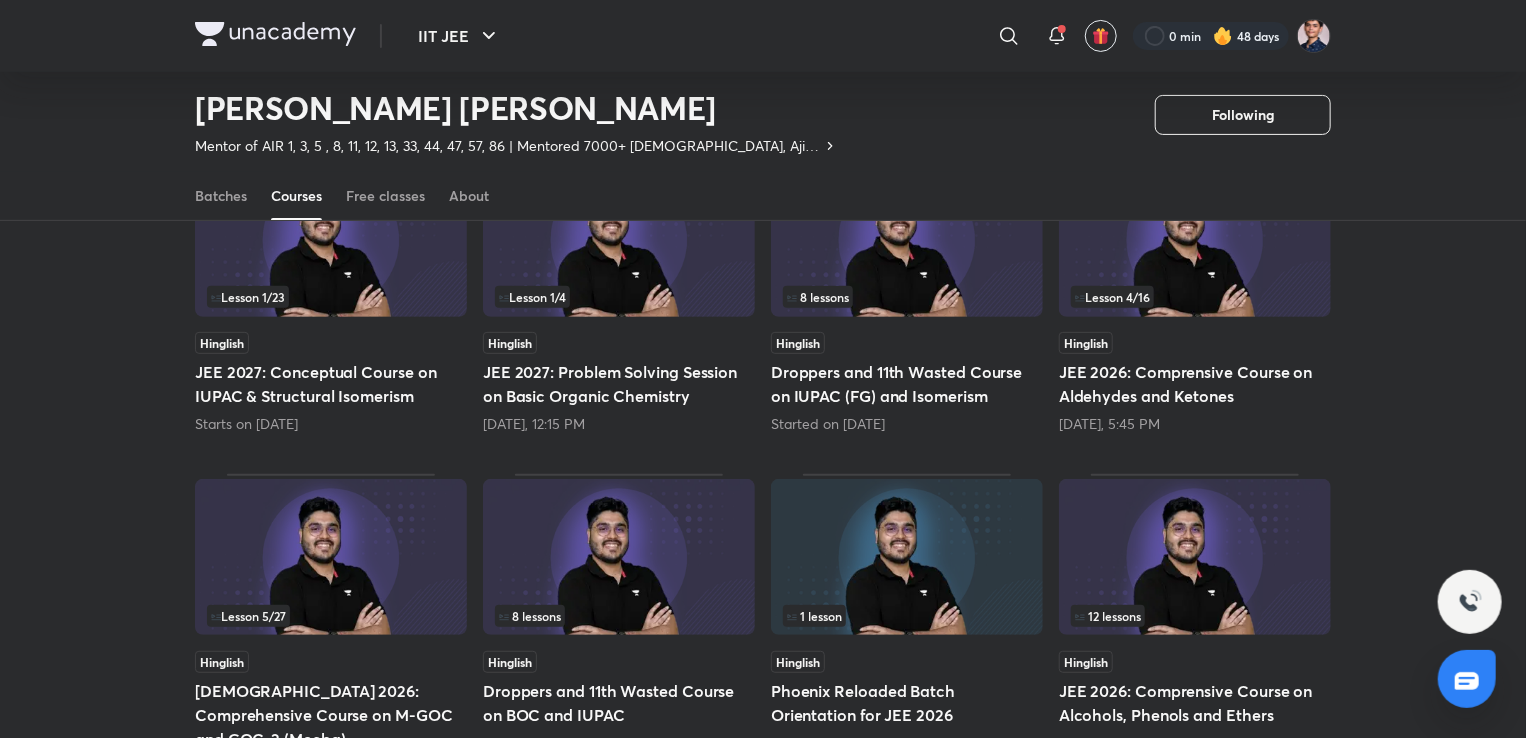 scroll, scrollTop: 250, scrollLeft: 0, axis: vertical 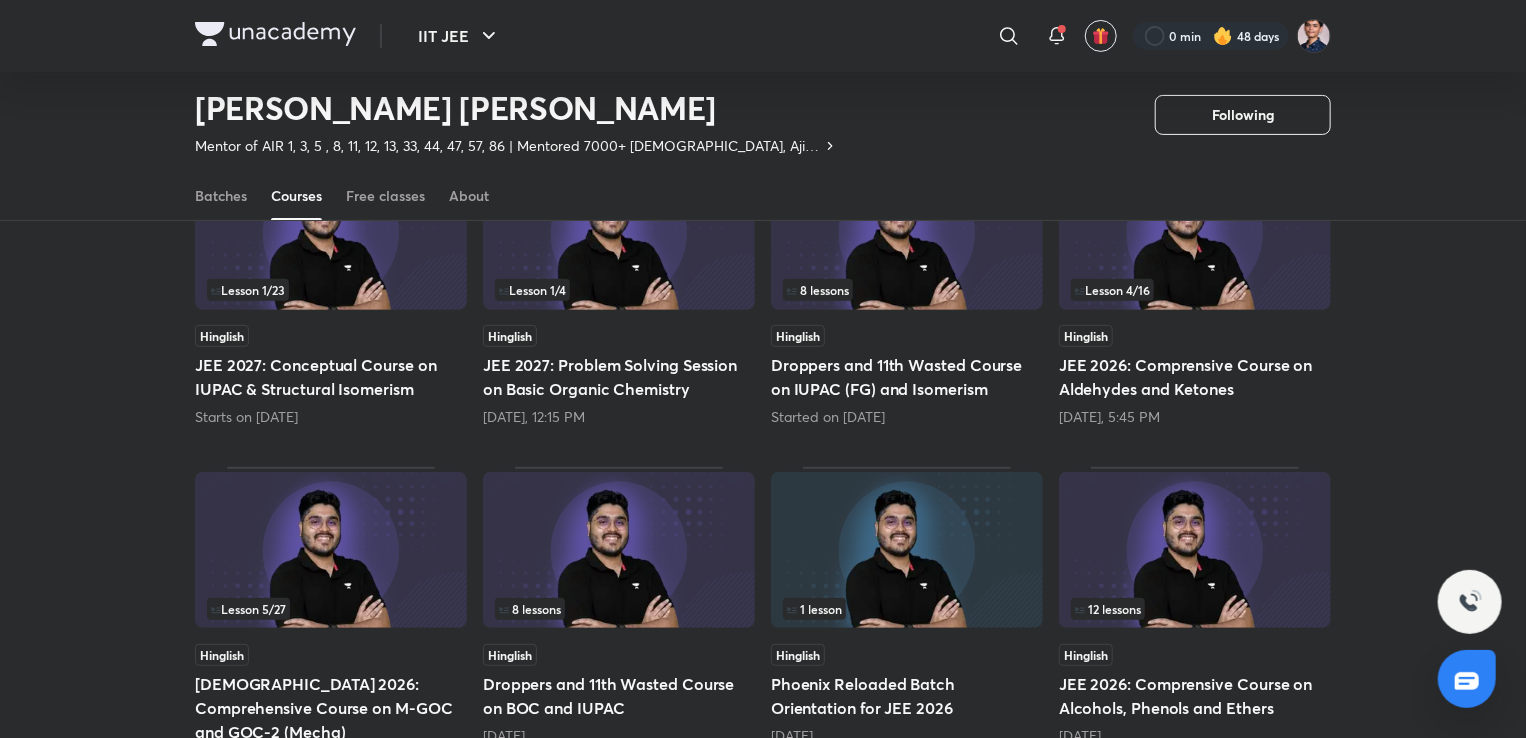 click on "Droppers and 11th Wasted Course on IUPAC (FG) and Isomerism" at bounding box center (907, 377) 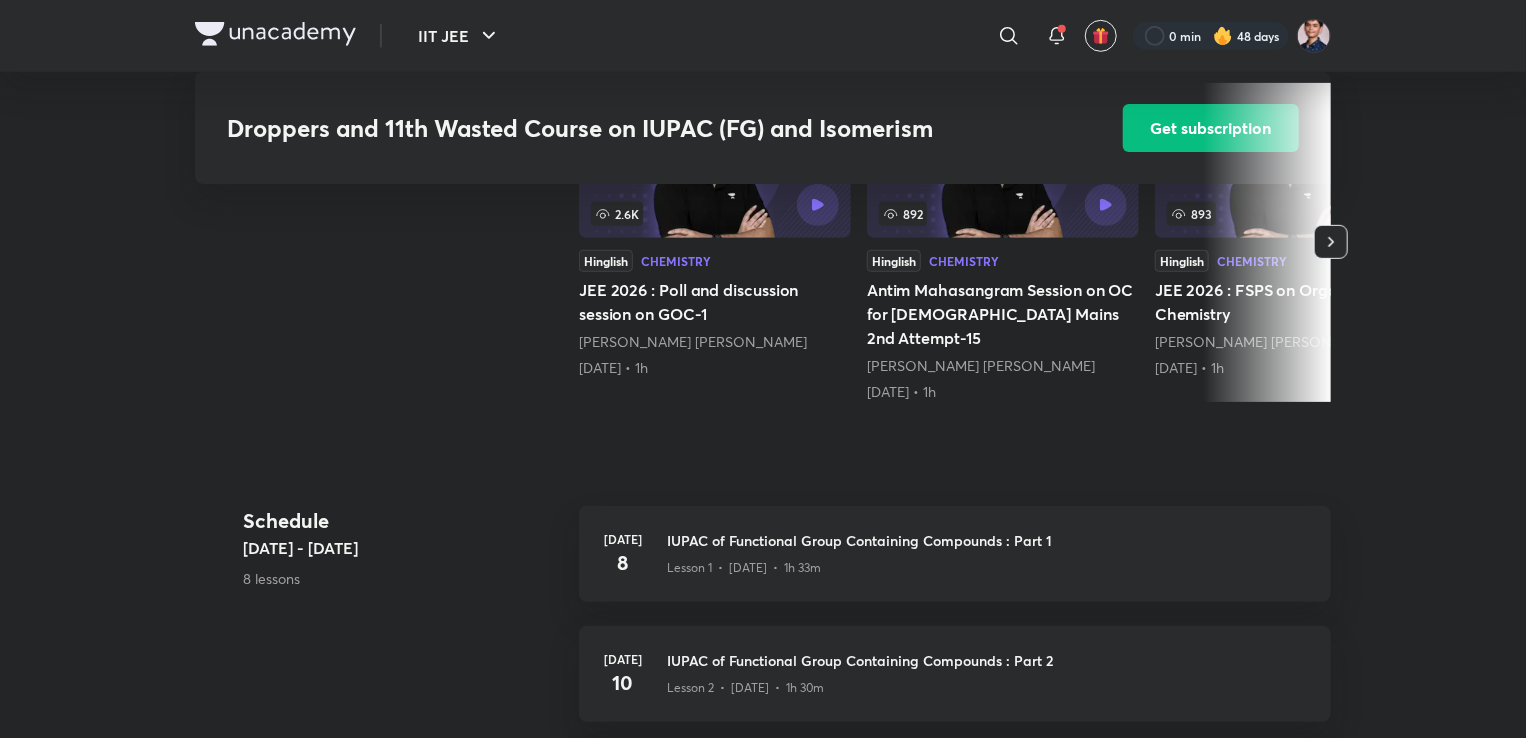 scroll, scrollTop: 592, scrollLeft: 0, axis: vertical 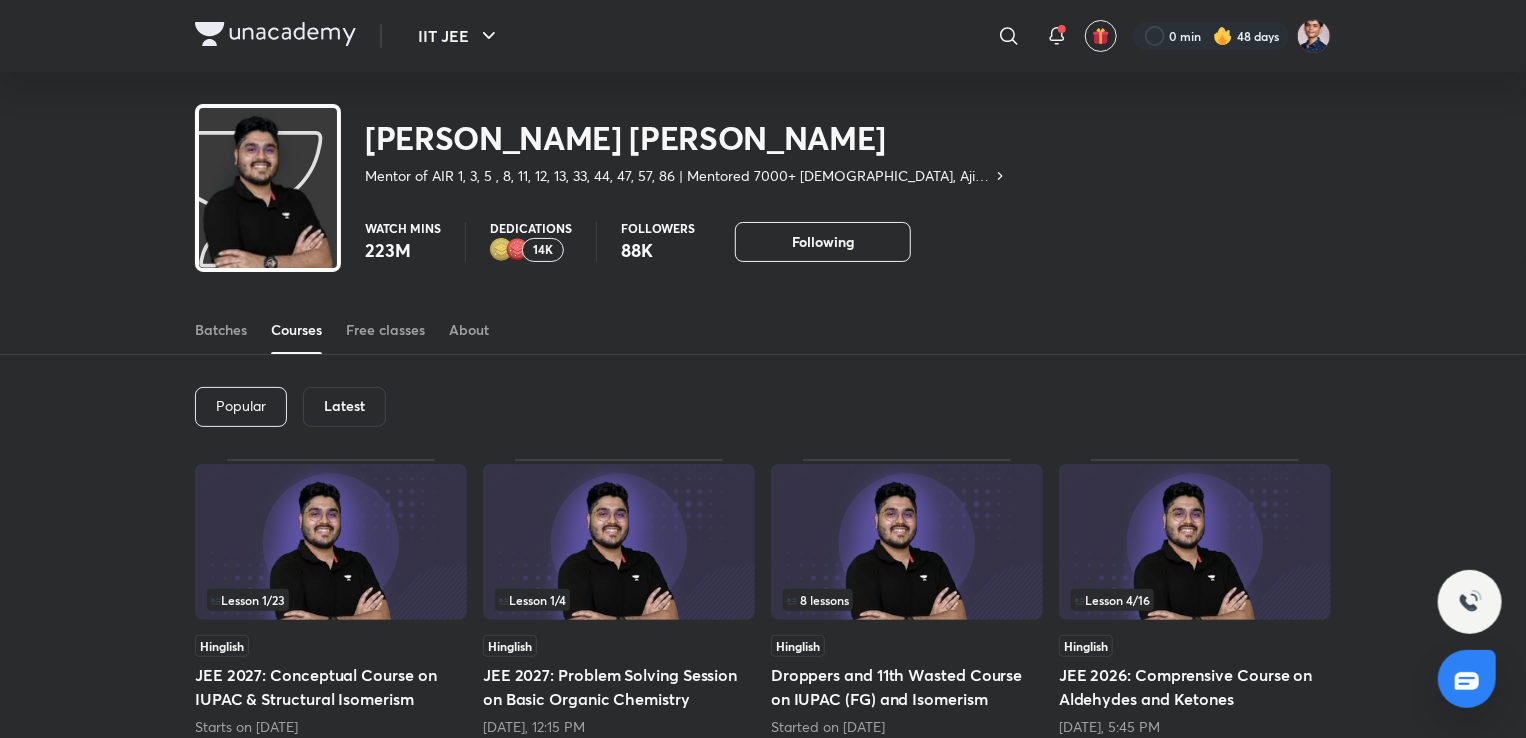 click on "Latest" at bounding box center (344, 407) 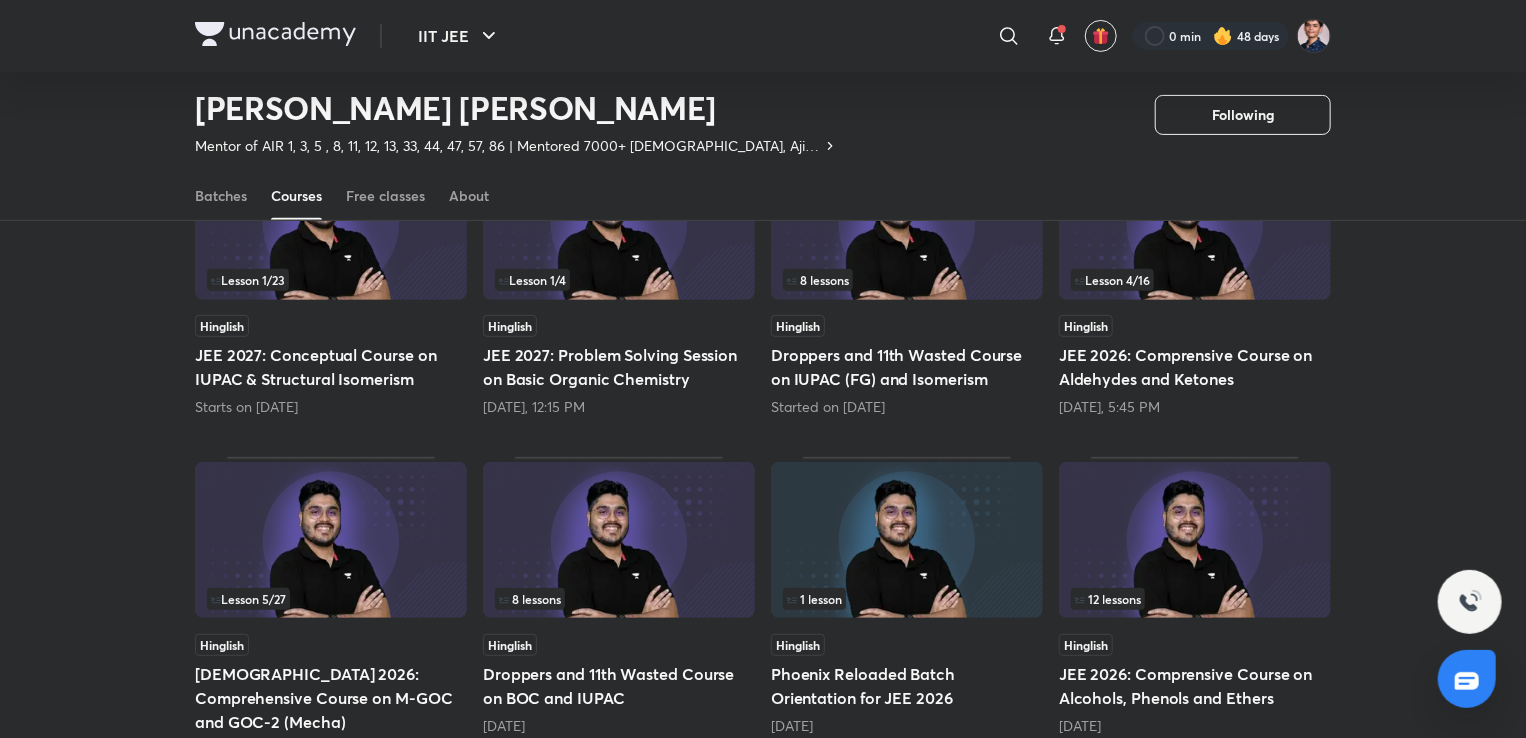 scroll, scrollTop: 261, scrollLeft: 0, axis: vertical 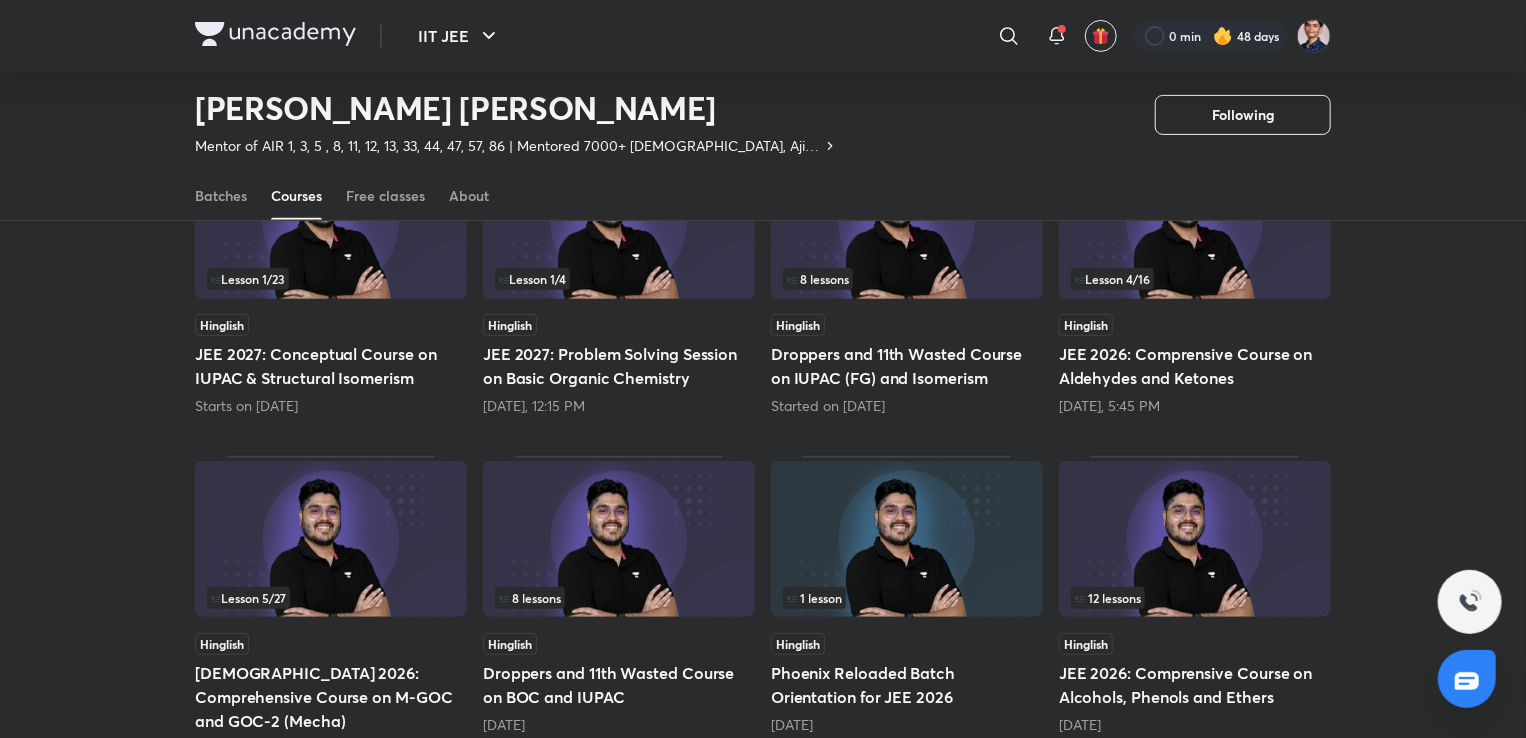 click on "Lesson   5 / 27" at bounding box center (331, 598) 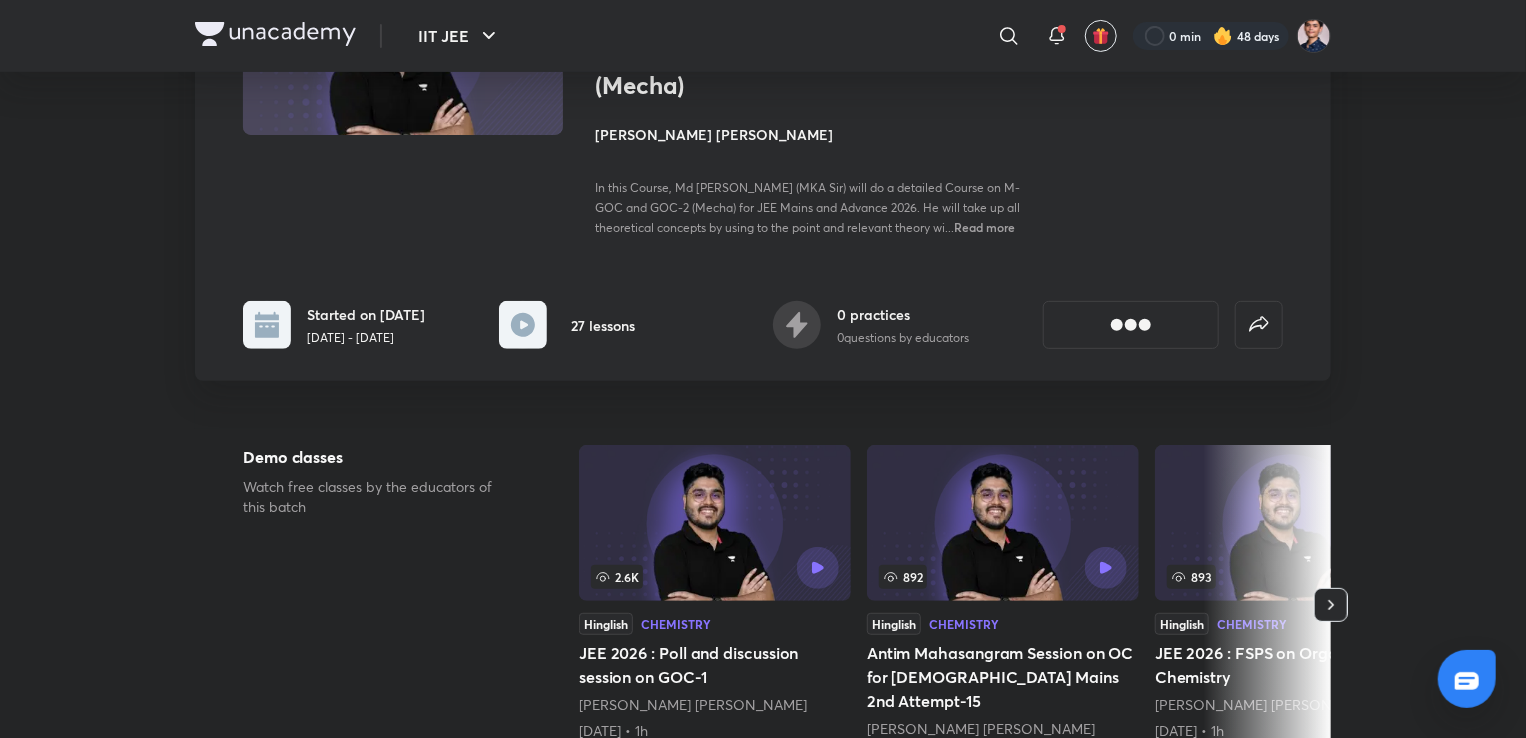scroll, scrollTop: 0, scrollLeft: 0, axis: both 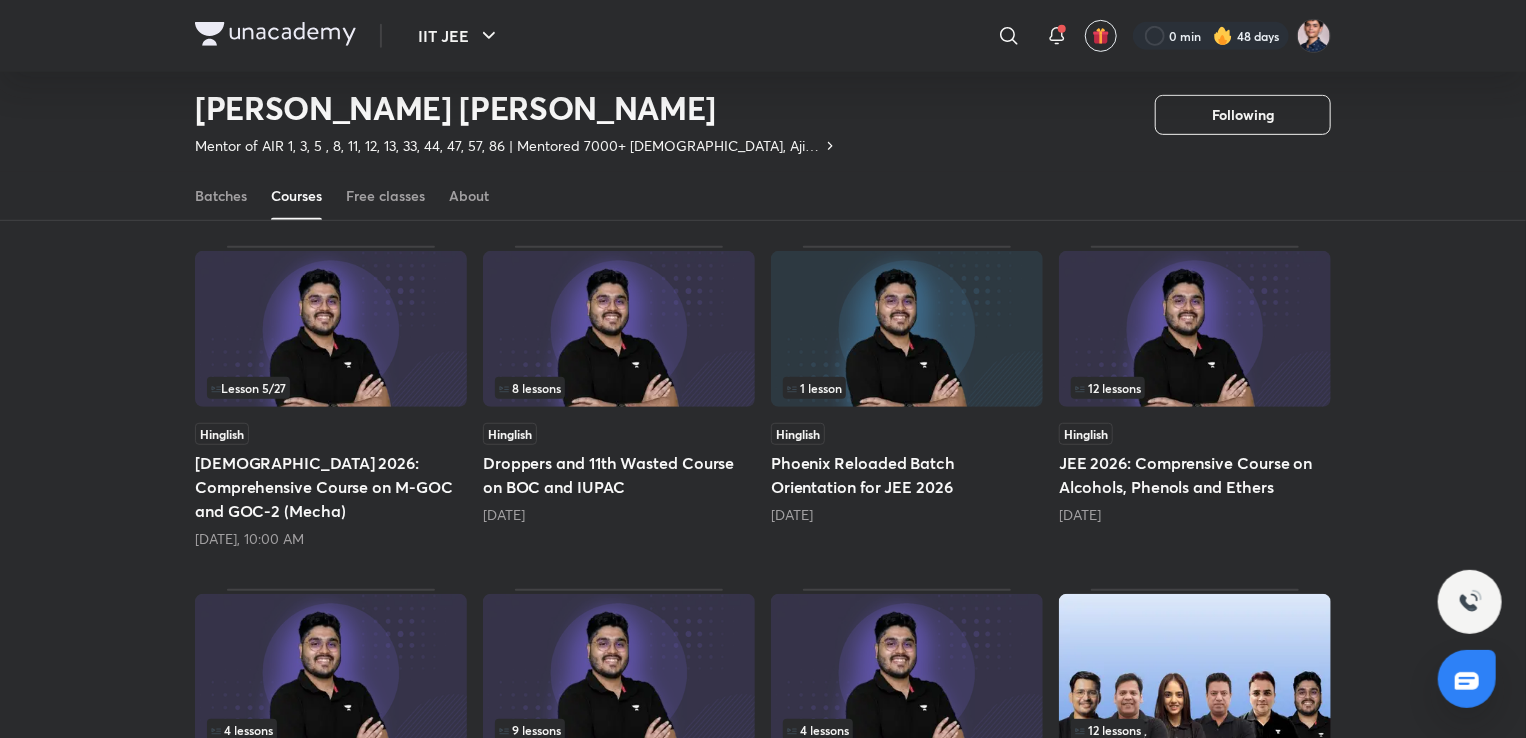 click on "8   lessons" at bounding box center [619, 388] 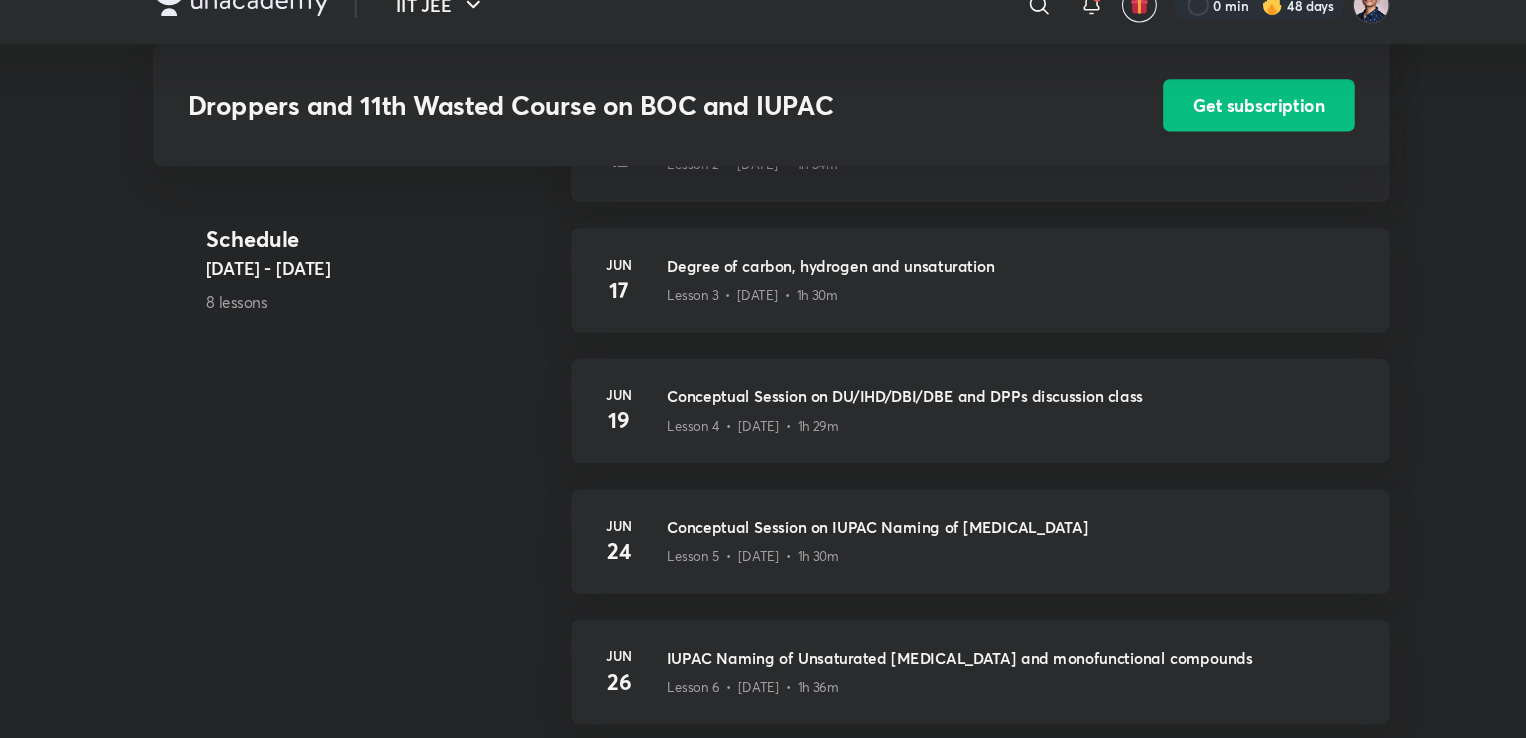 scroll, scrollTop: 688, scrollLeft: 0, axis: vertical 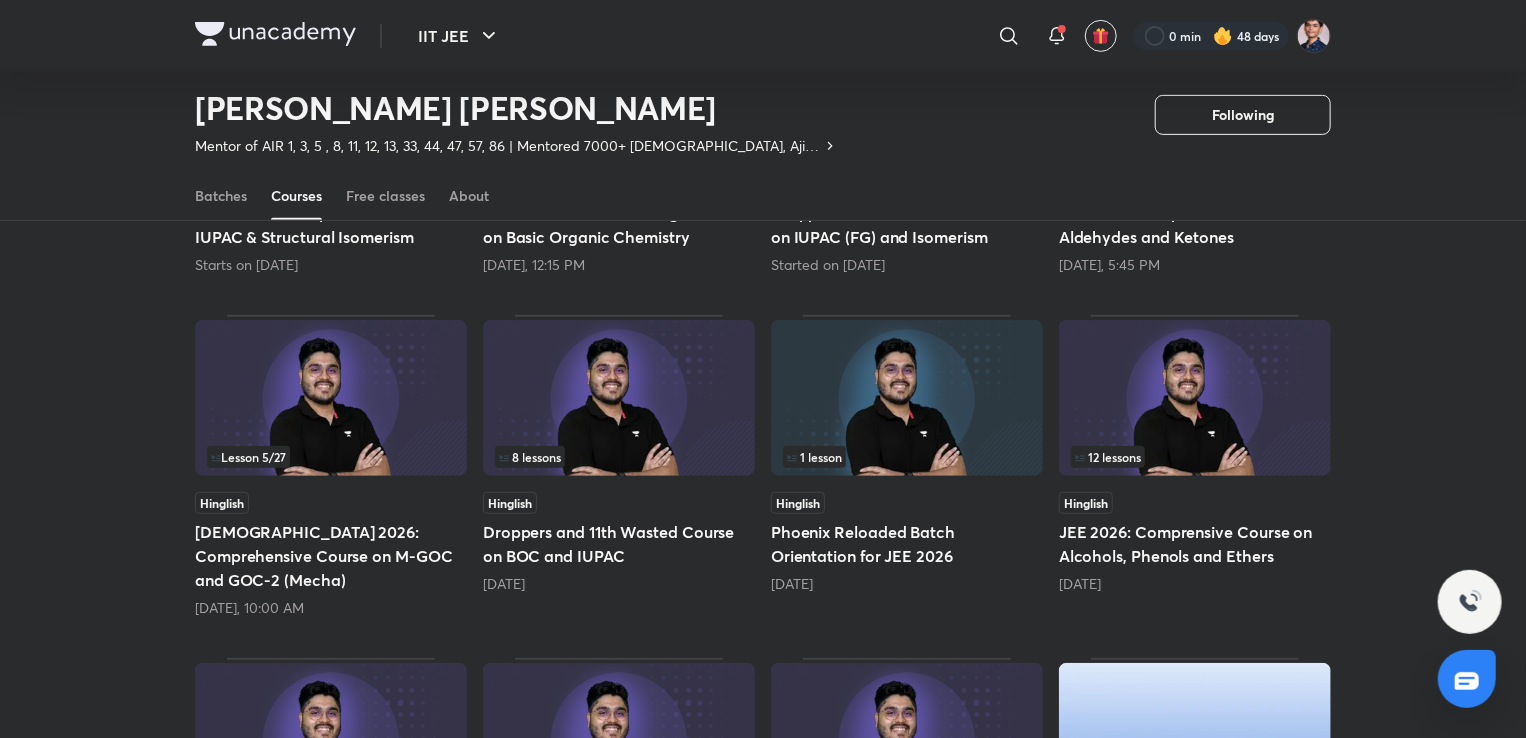 click on "1   lesson" at bounding box center [907, 457] 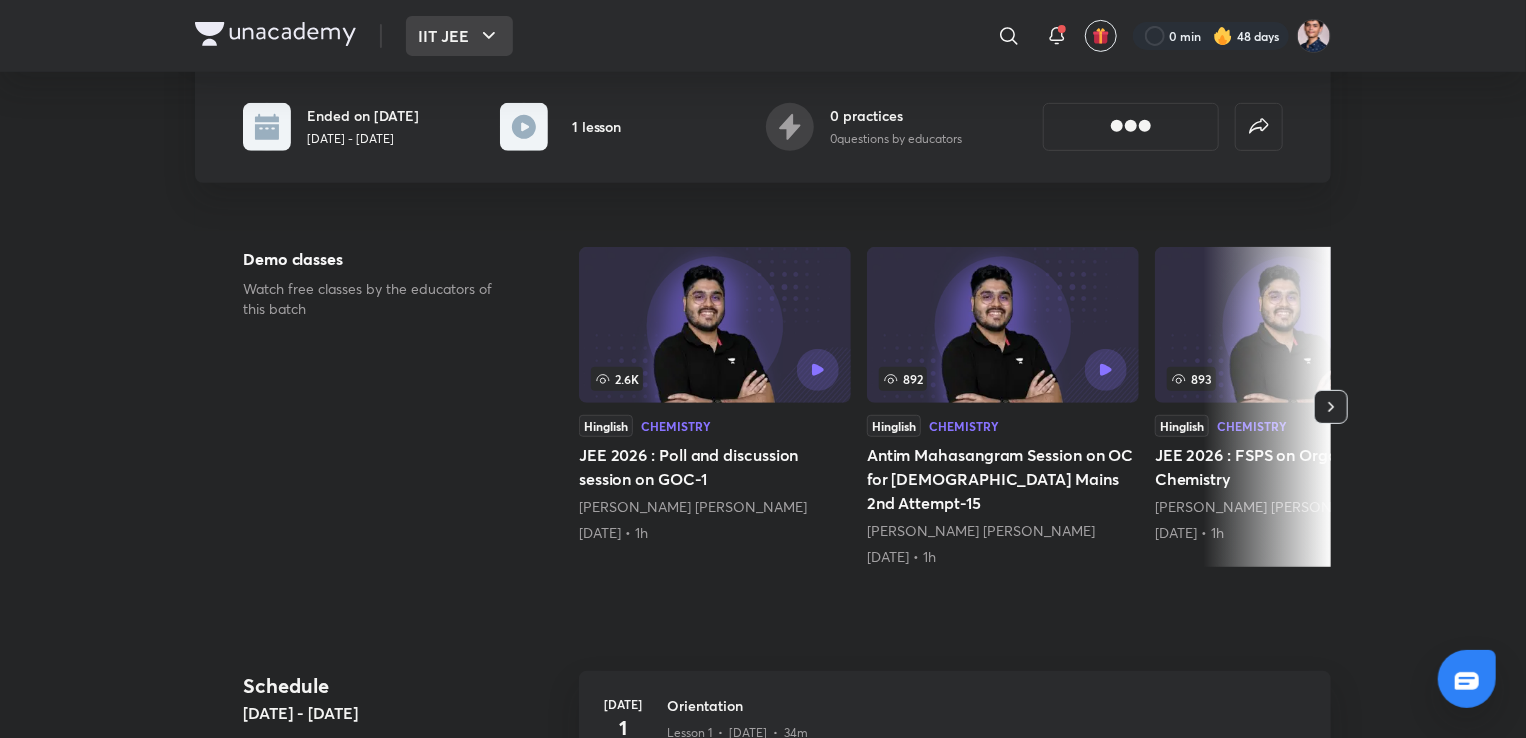 scroll, scrollTop: 0, scrollLeft: 0, axis: both 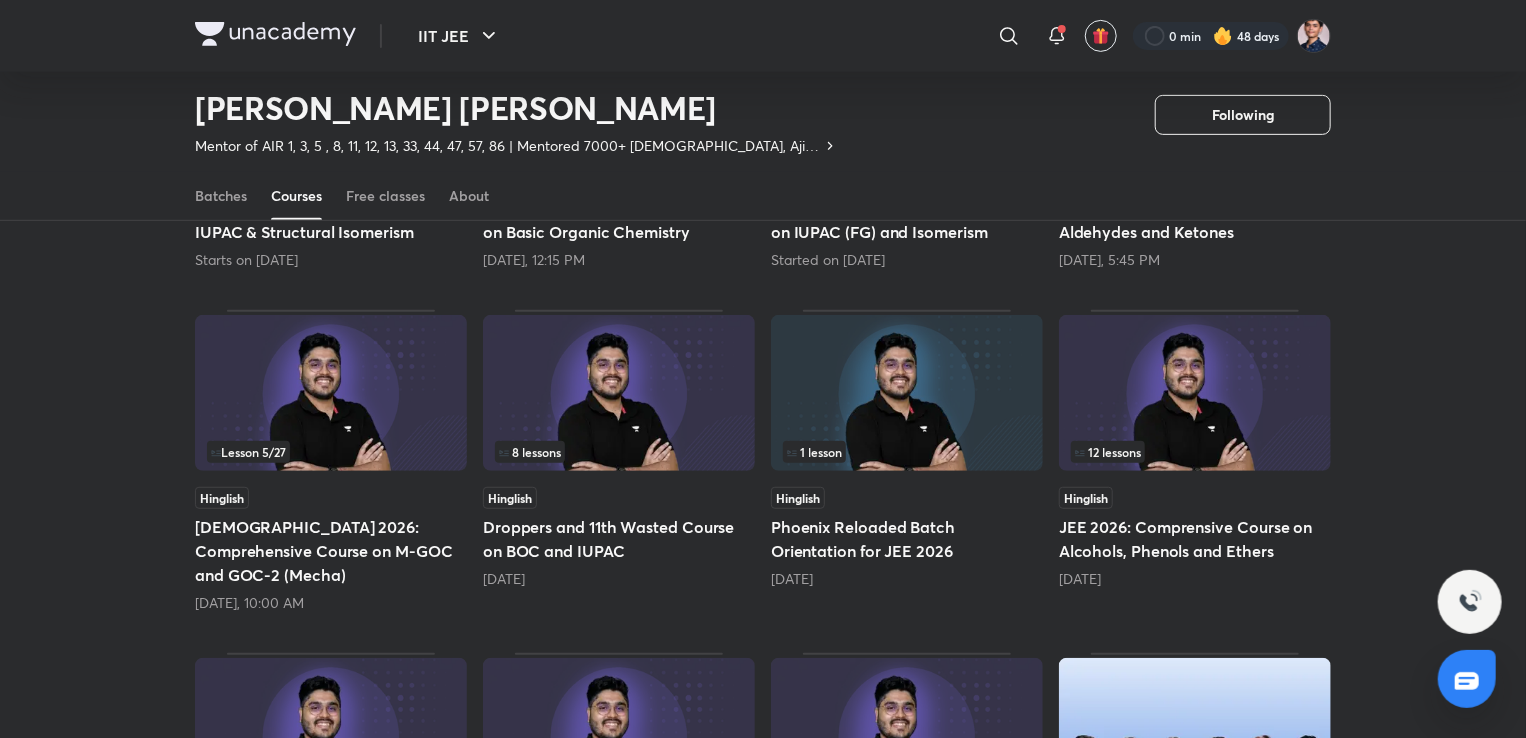 click at bounding box center (1195, 393) 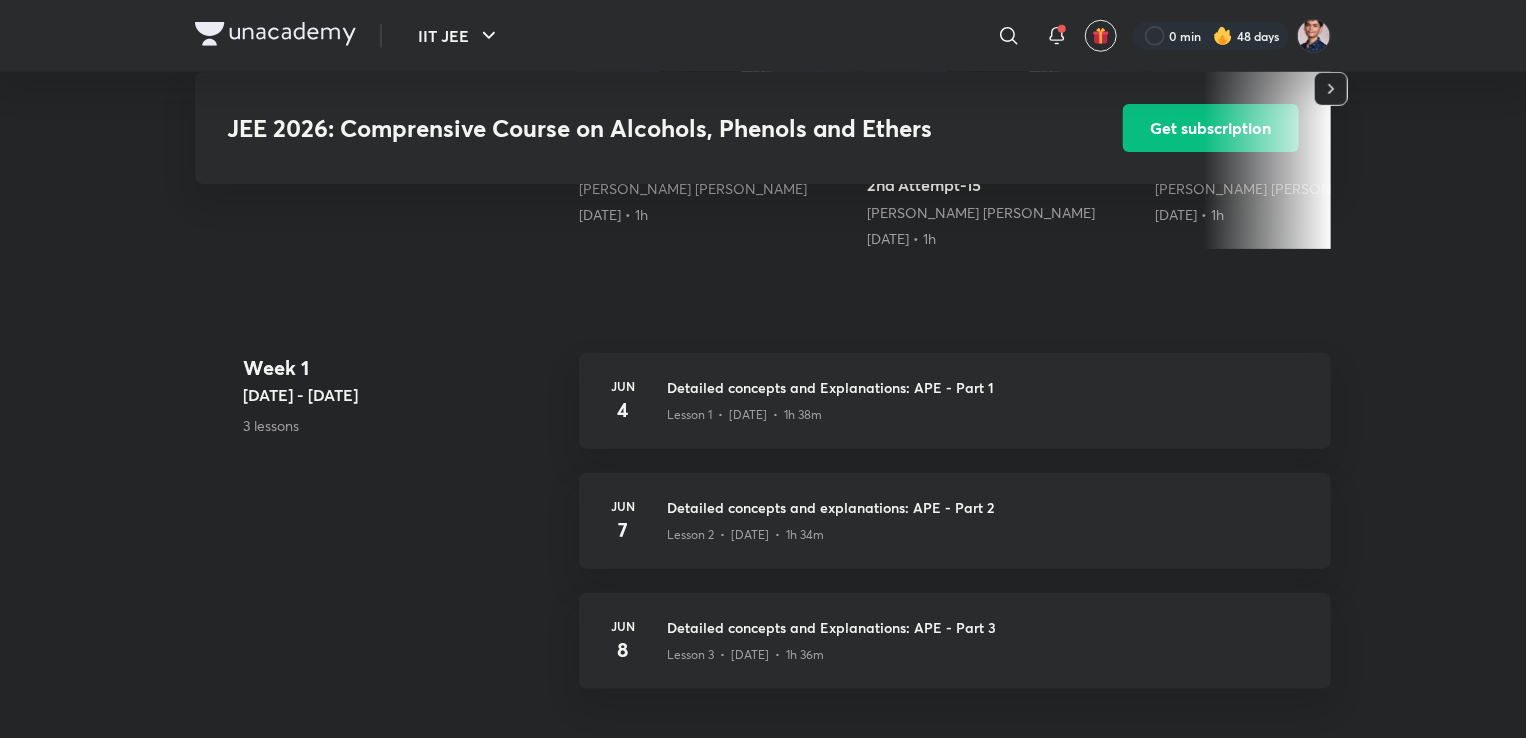 scroll, scrollTop: 759, scrollLeft: 0, axis: vertical 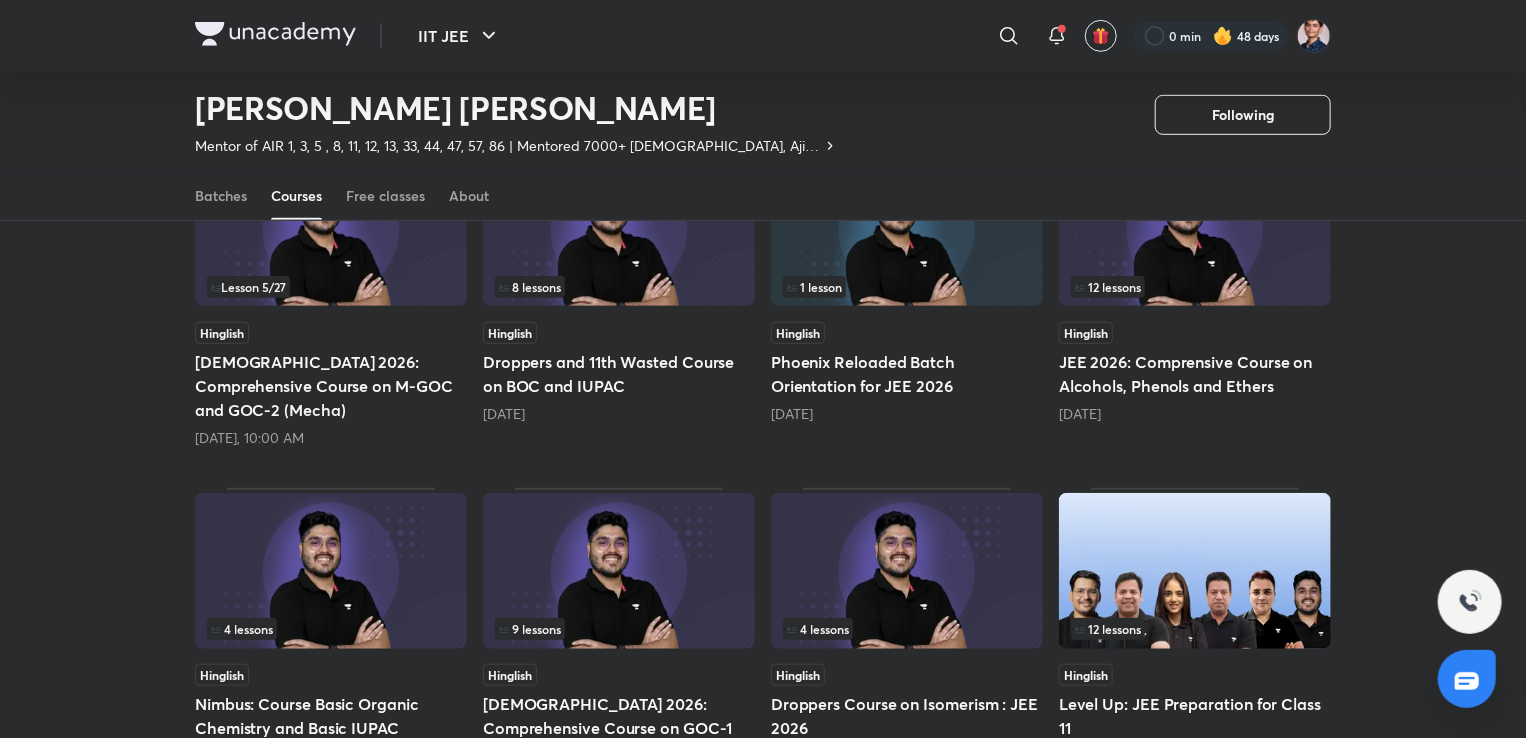 click at bounding box center (331, 228) 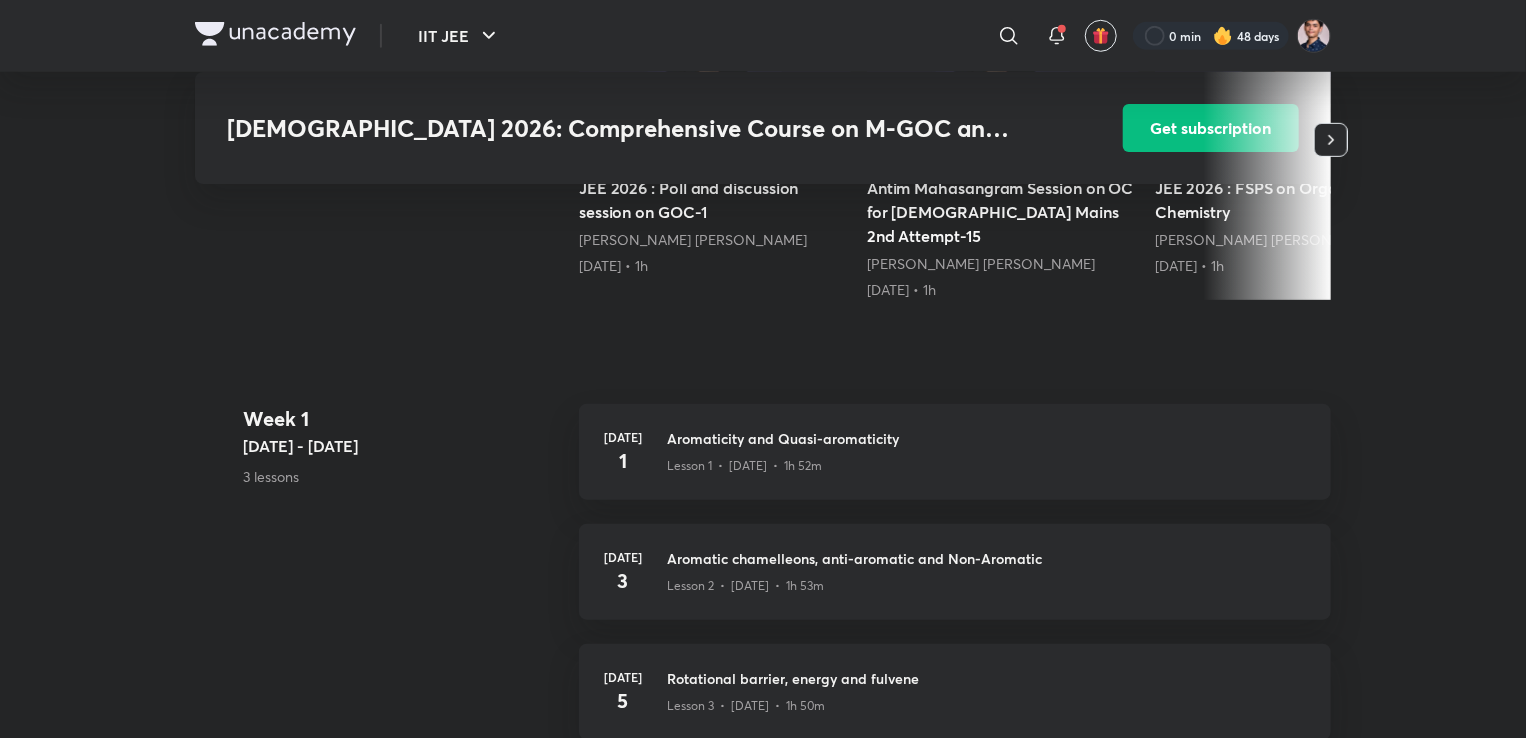 scroll, scrollTop: 751, scrollLeft: 0, axis: vertical 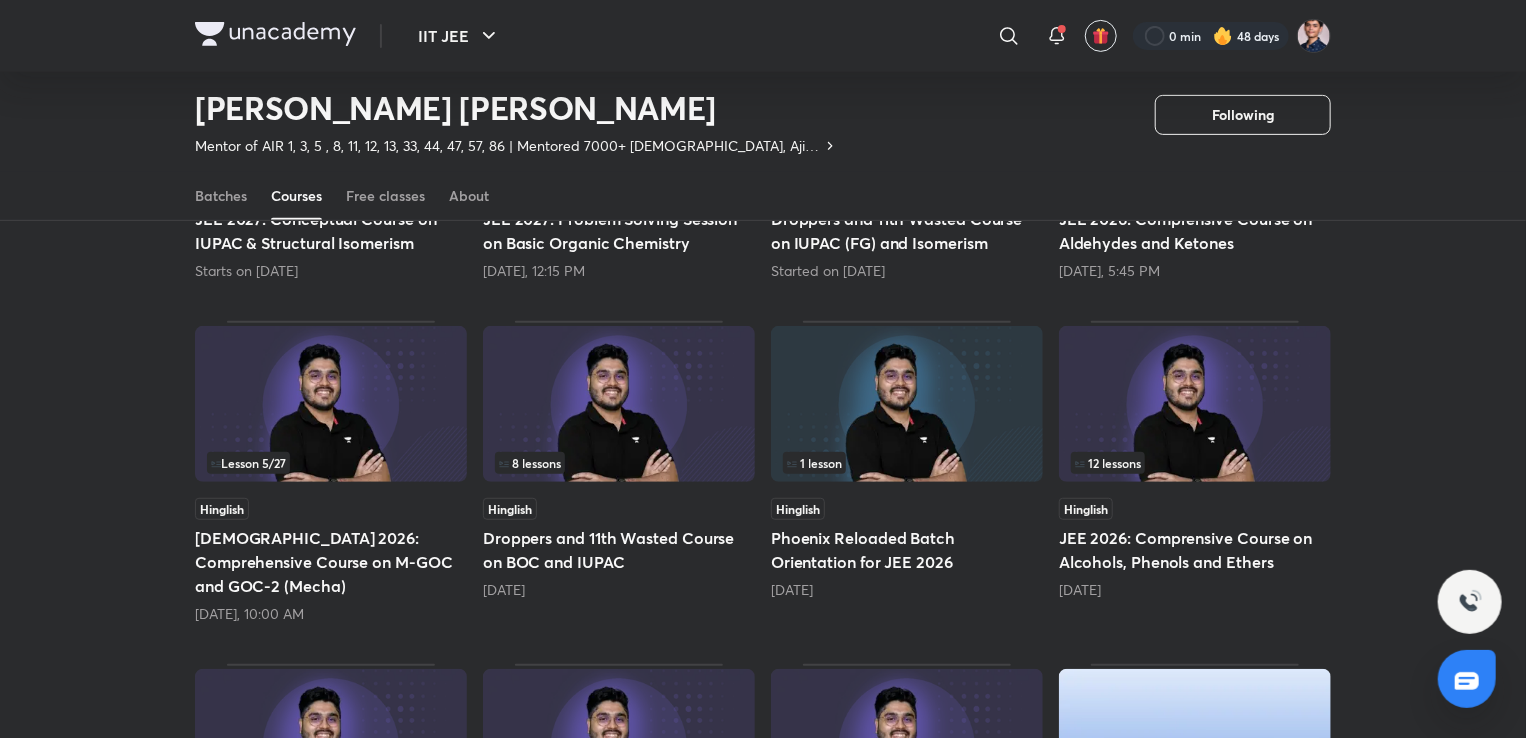 click on "Hinglish" at bounding box center [331, 509] 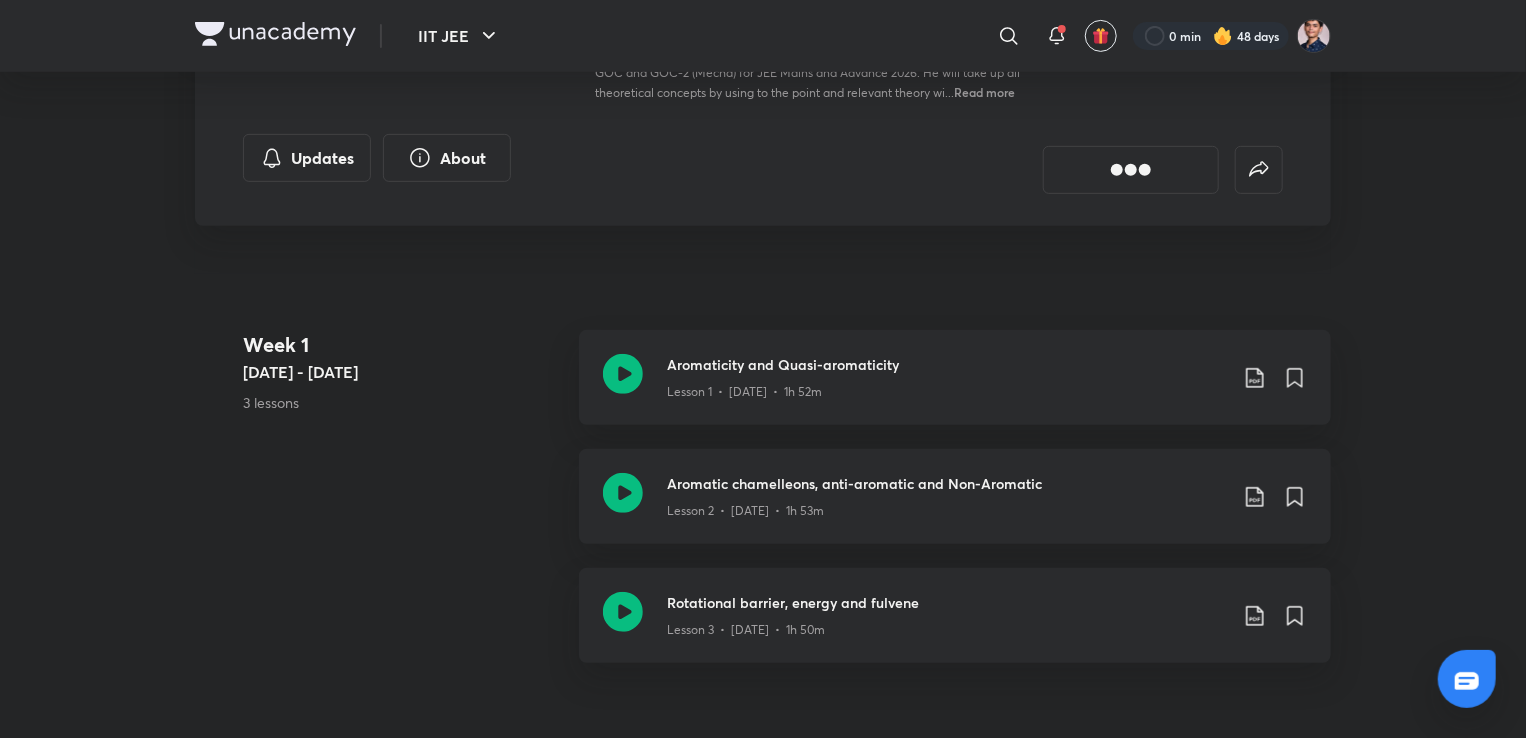 scroll, scrollTop: 0, scrollLeft: 0, axis: both 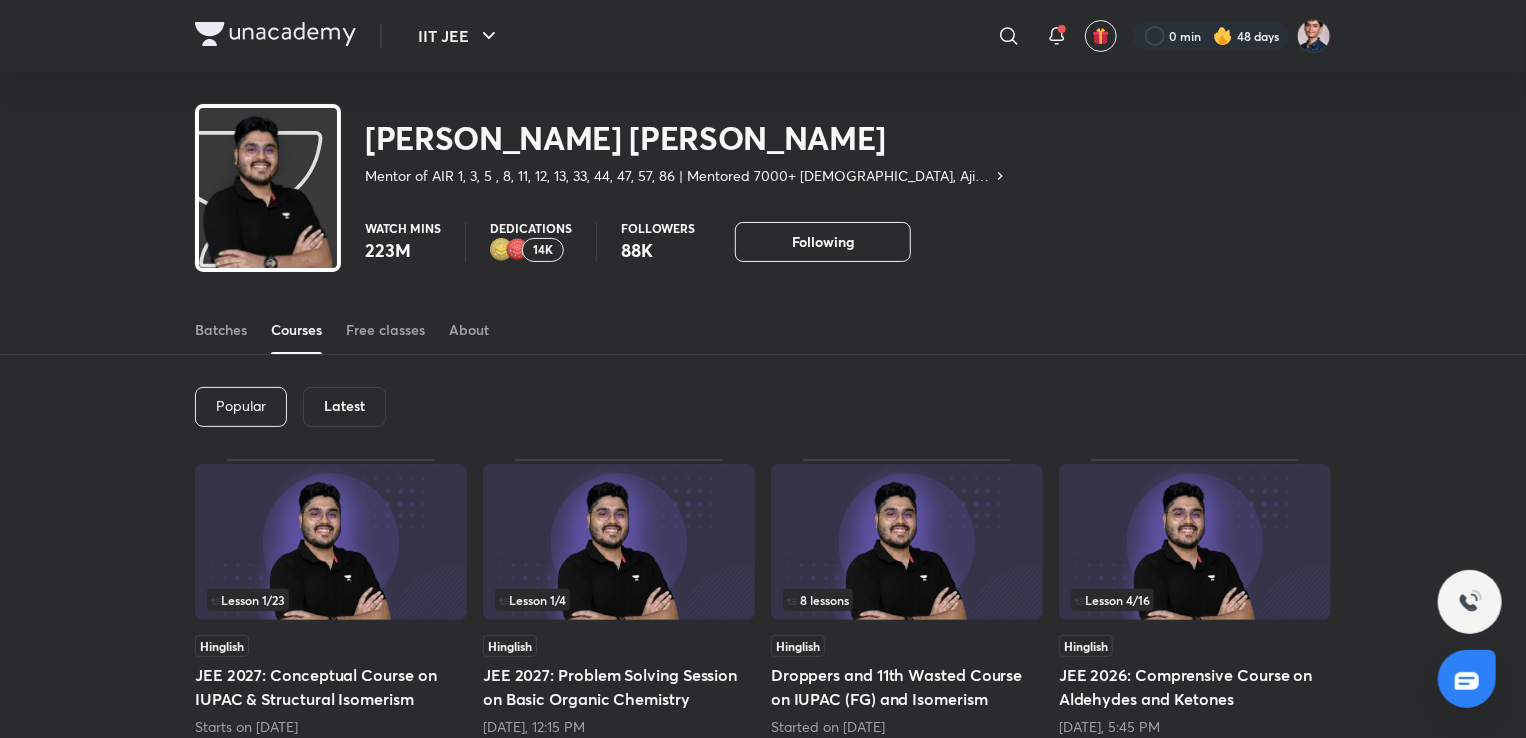 click on "Latest" at bounding box center (344, 406) 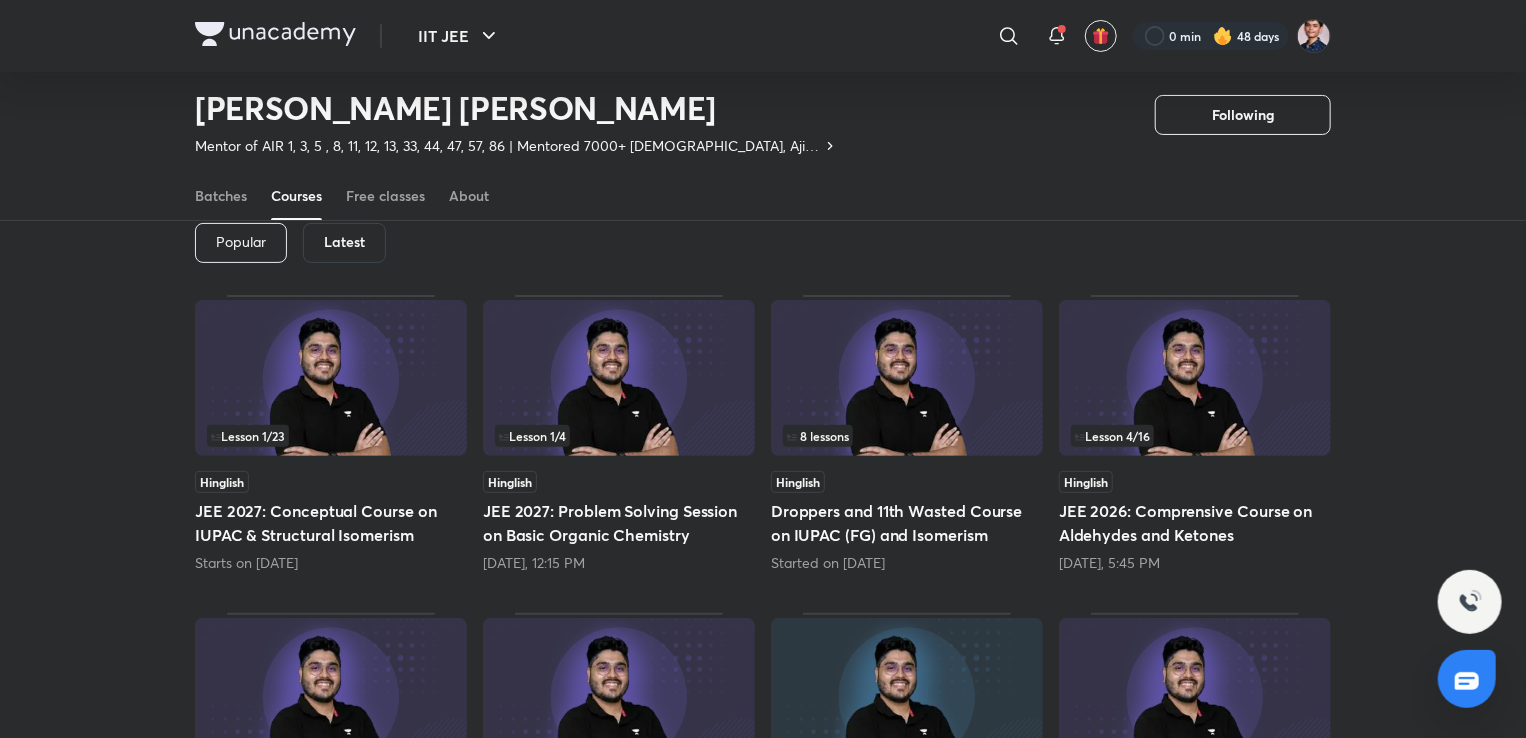 click on "Lesson   1 / 4 Hinglish JEE 2027: Problem Solving Session on Basic Organic Chemistry [DATE], 12:15 PM" at bounding box center [619, 434] 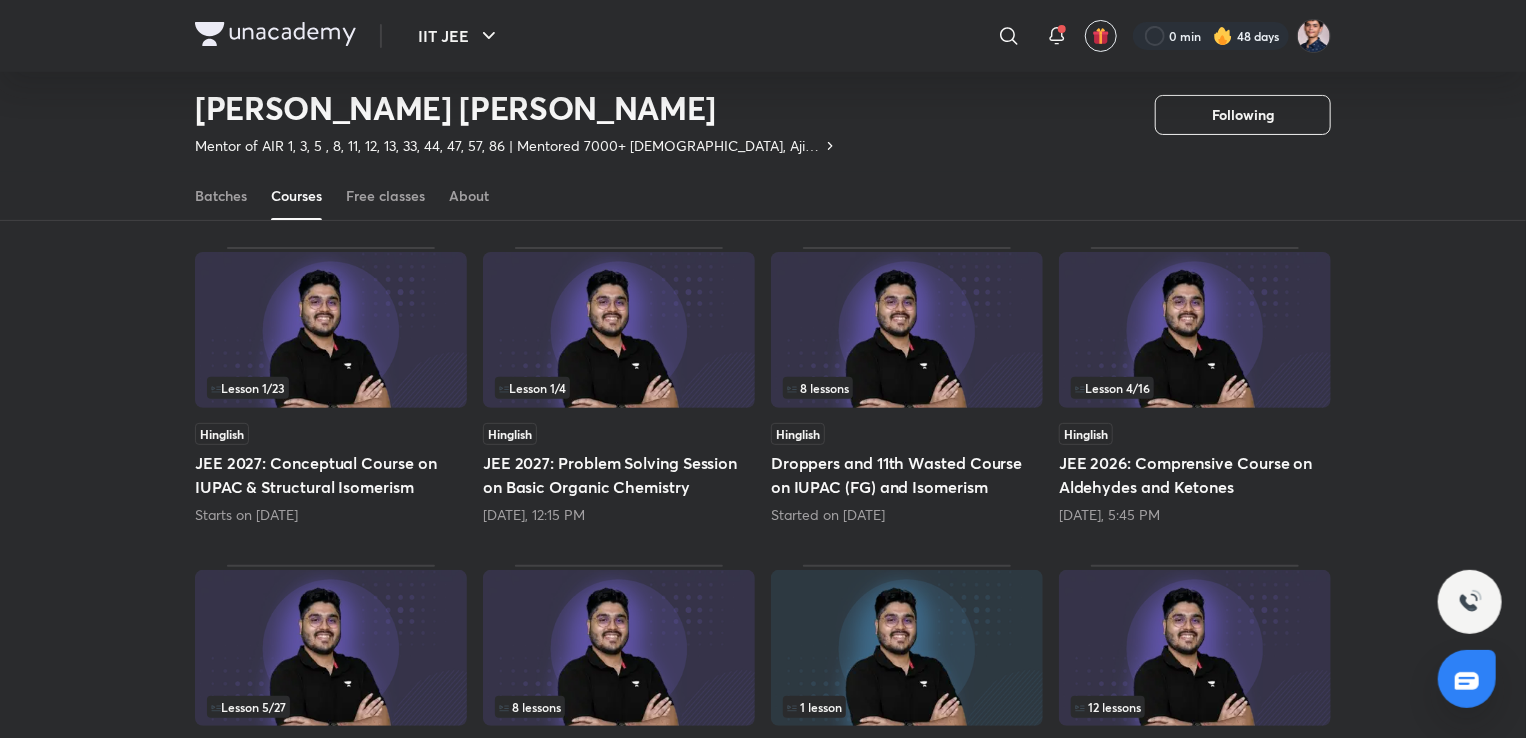 click on "8   lessons" at bounding box center [818, 388] 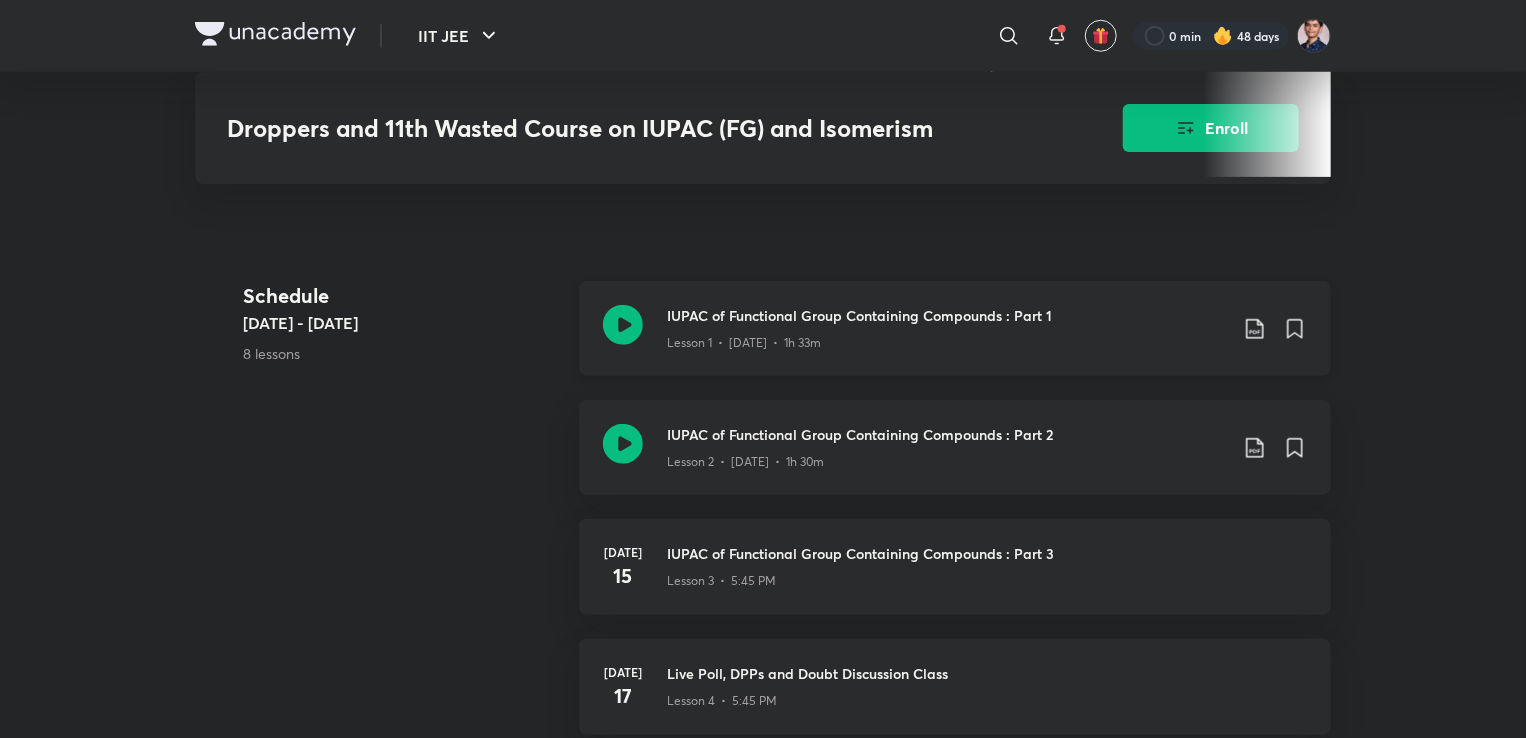 click on "IUPAC of Functional Group Containing Compounds : Part 1" at bounding box center (947, 315) 